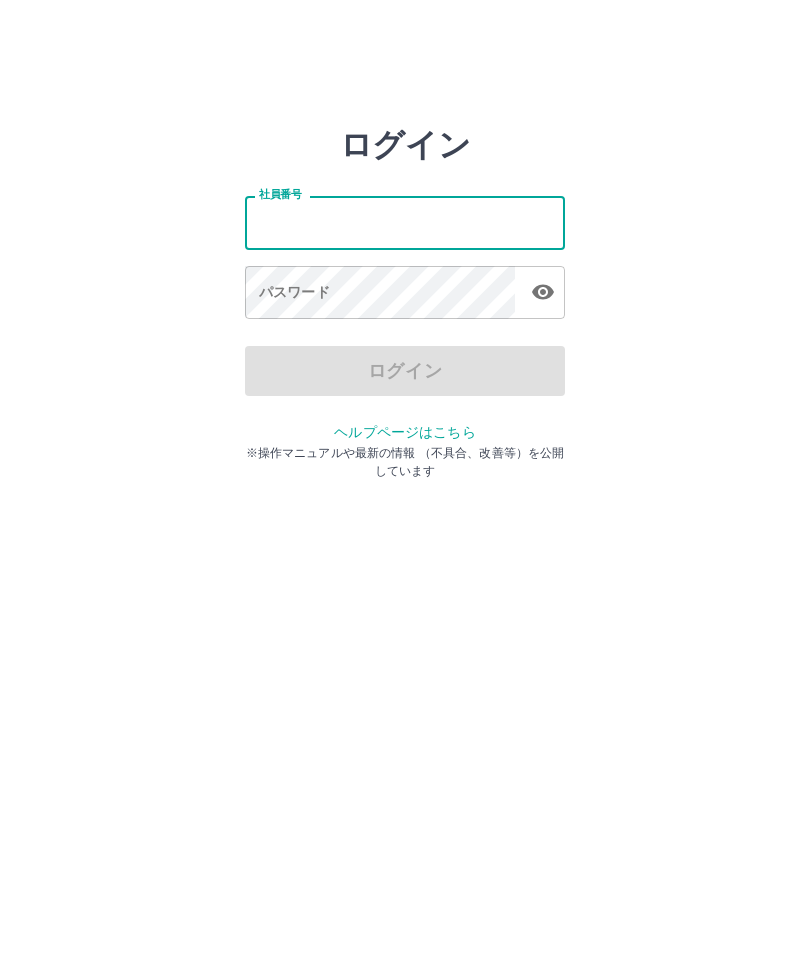 click on "社員番号" at bounding box center (405, 222) 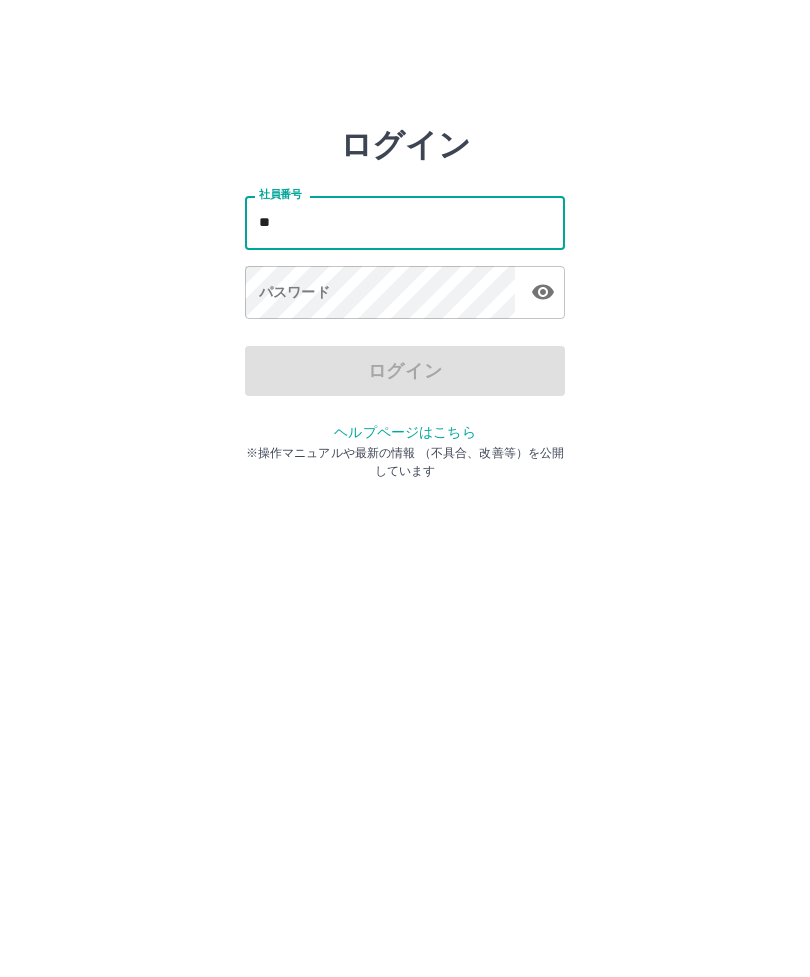 type on "*" 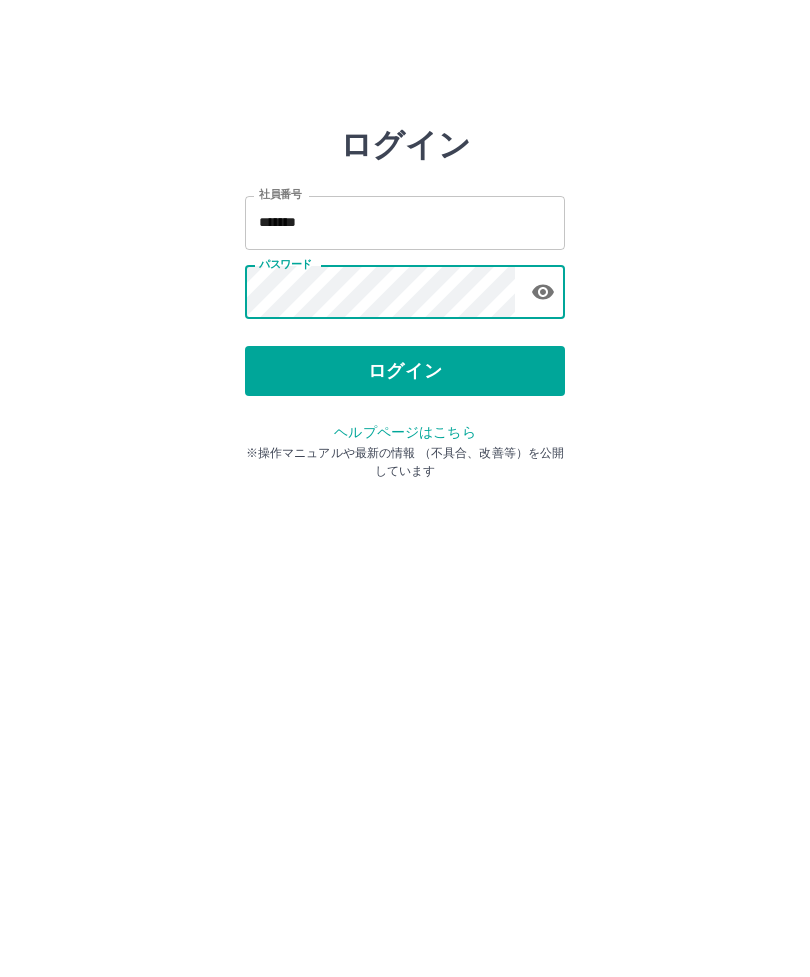 click on "ログイン" at bounding box center (405, 371) 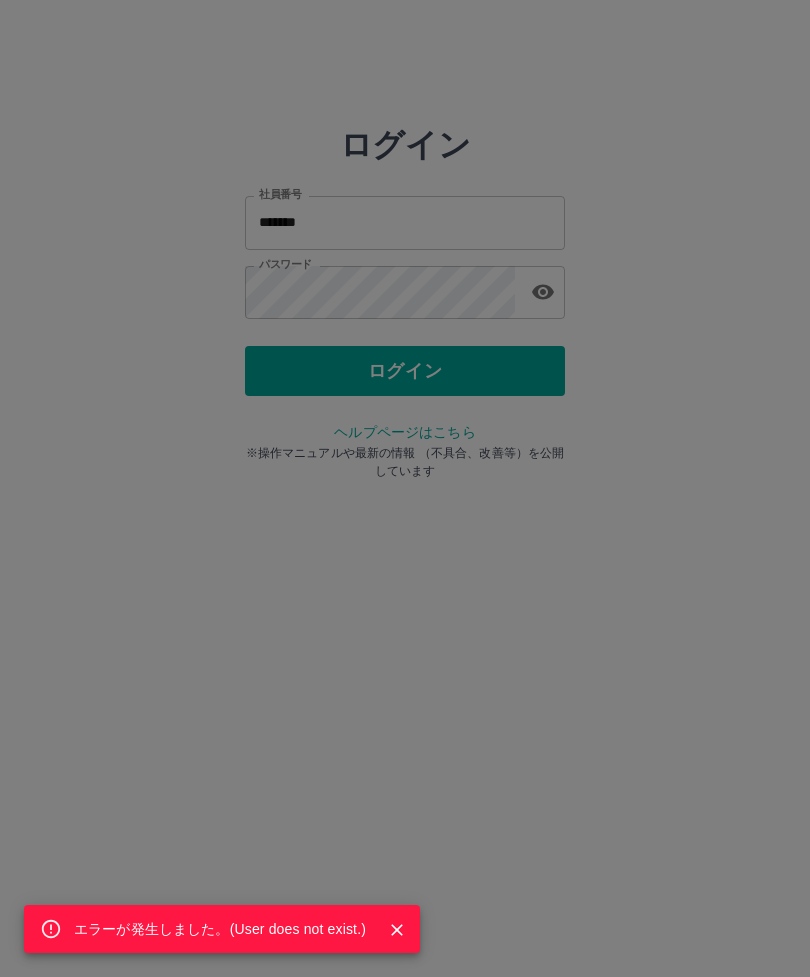 click on "エラーが発生しました。( User does not exist. )" at bounding box center [405, 488] 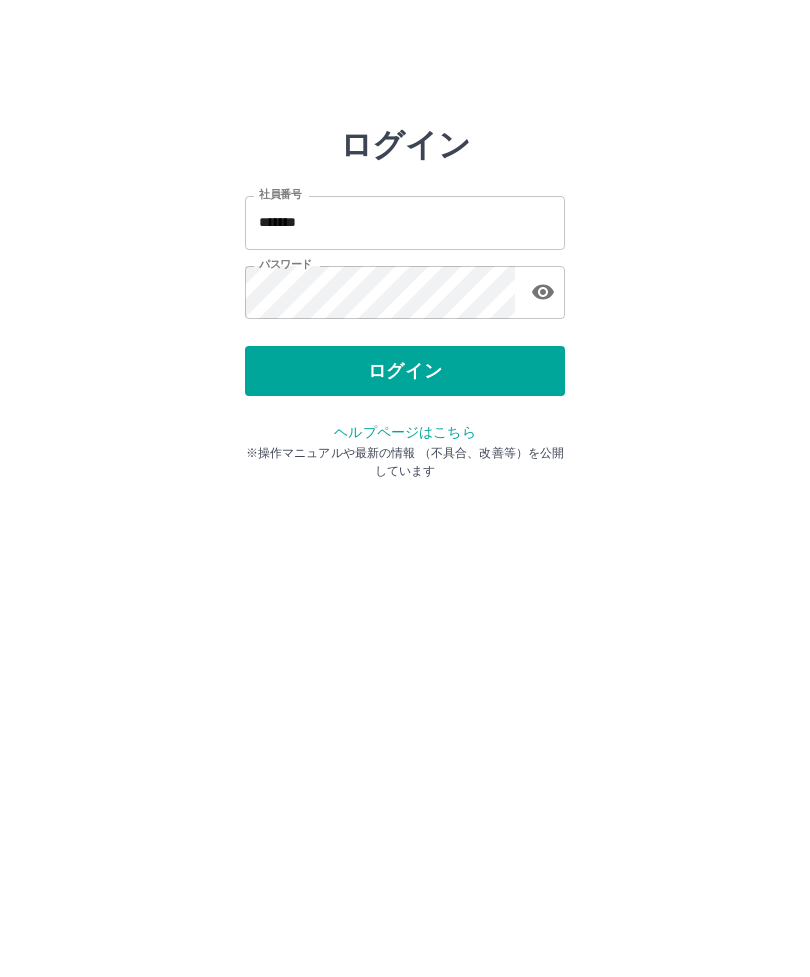 click on "*******" at bounding box center [405, 222] 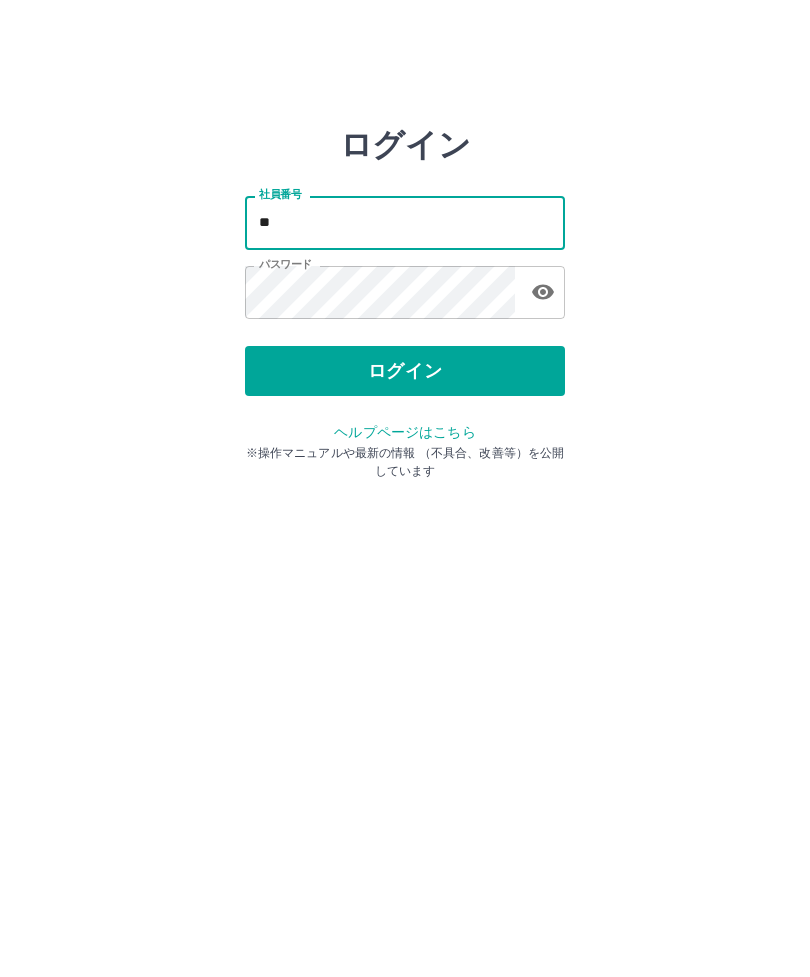 type on "*" 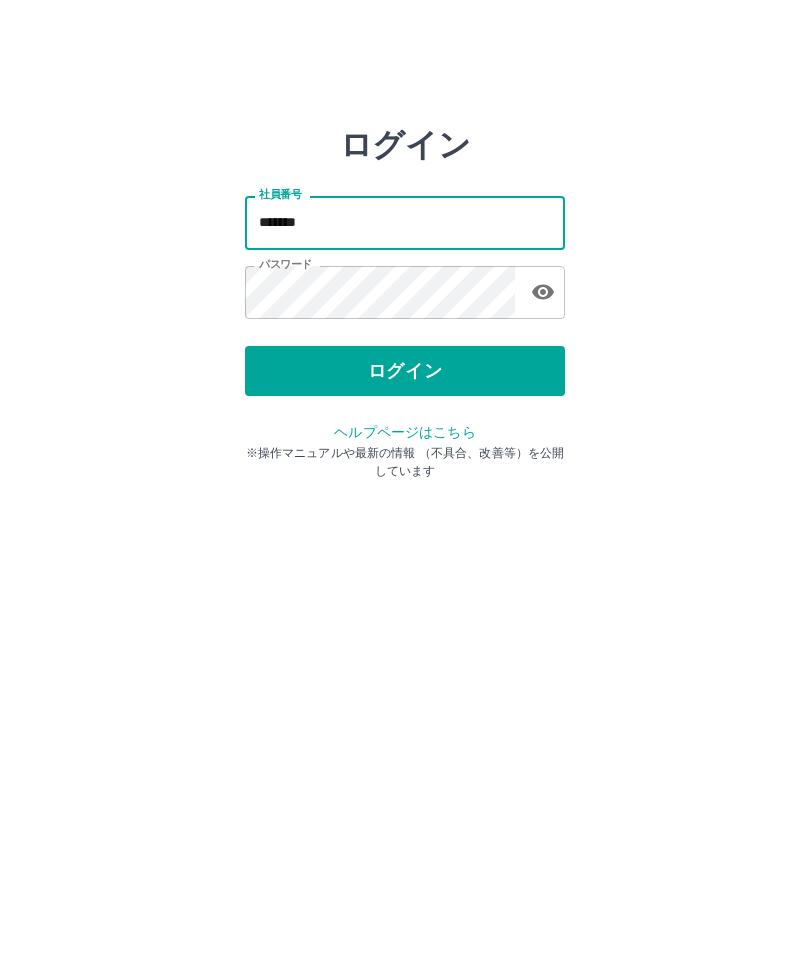 type on "*******" 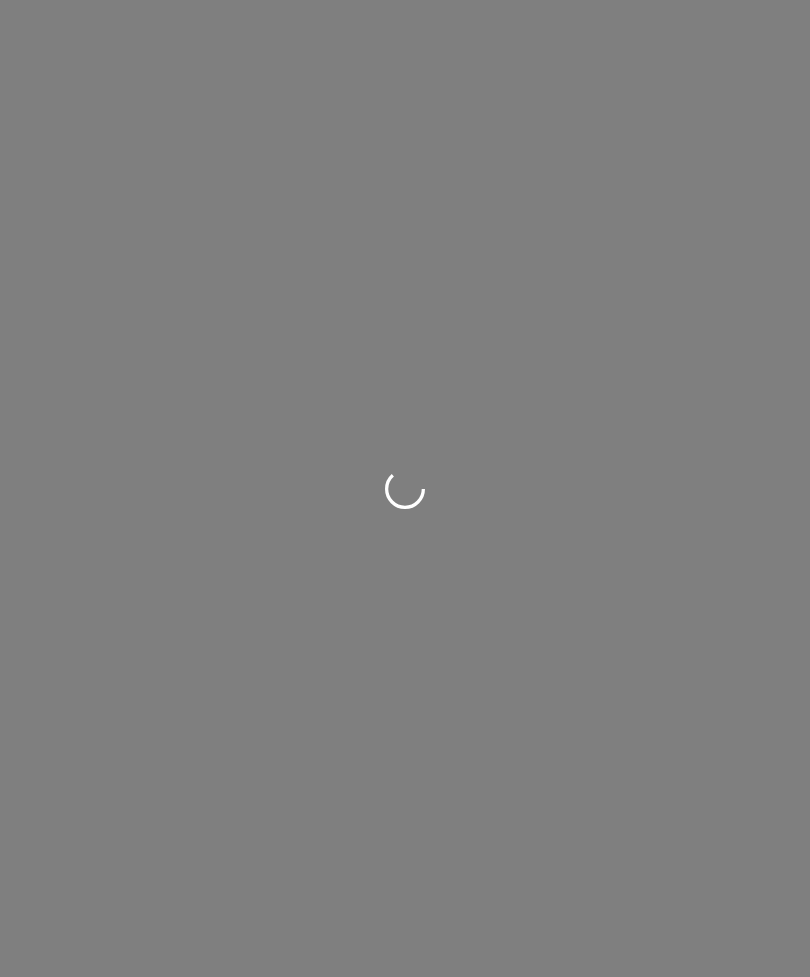 scroll, scrollTop: 0, scrollLeft: 0, axis: both 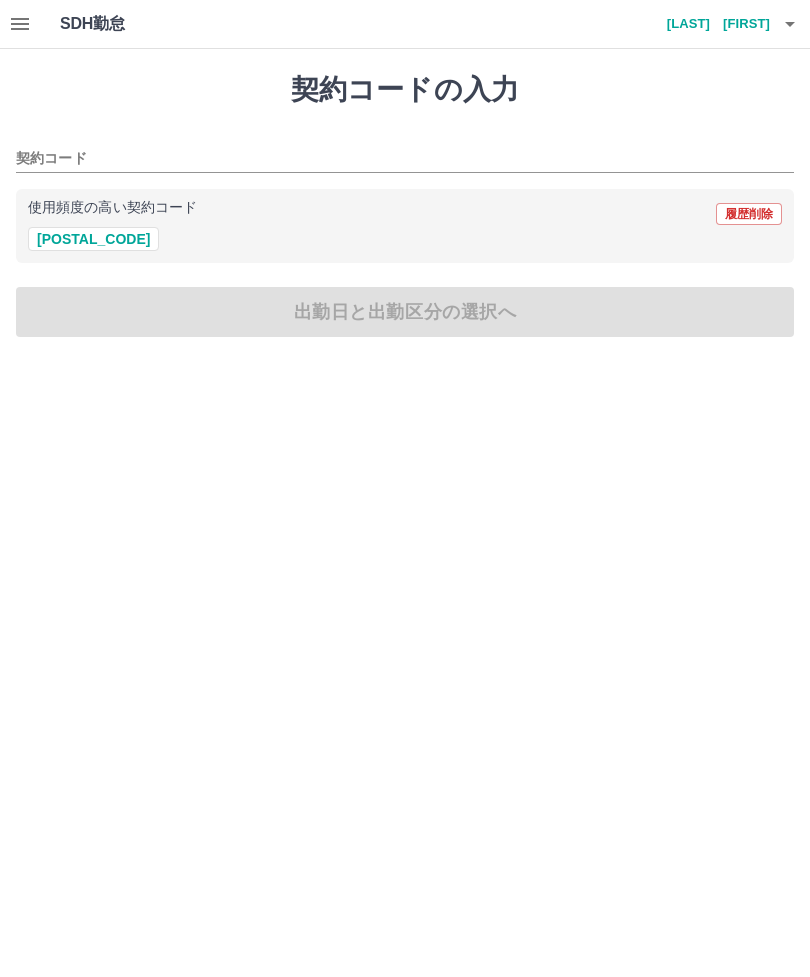 click on "[POSTAL_CODE]" at bounding box center (93, 239) 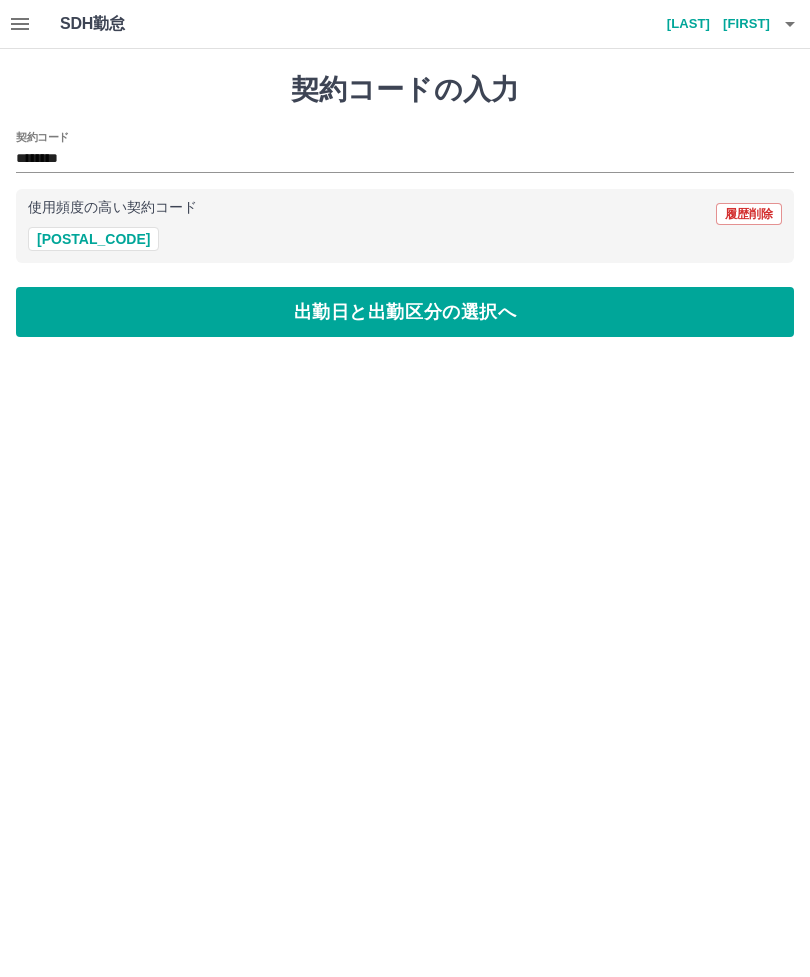 click on "出勤日と出勤区分の選択へ" at bounding box center (405, 312) 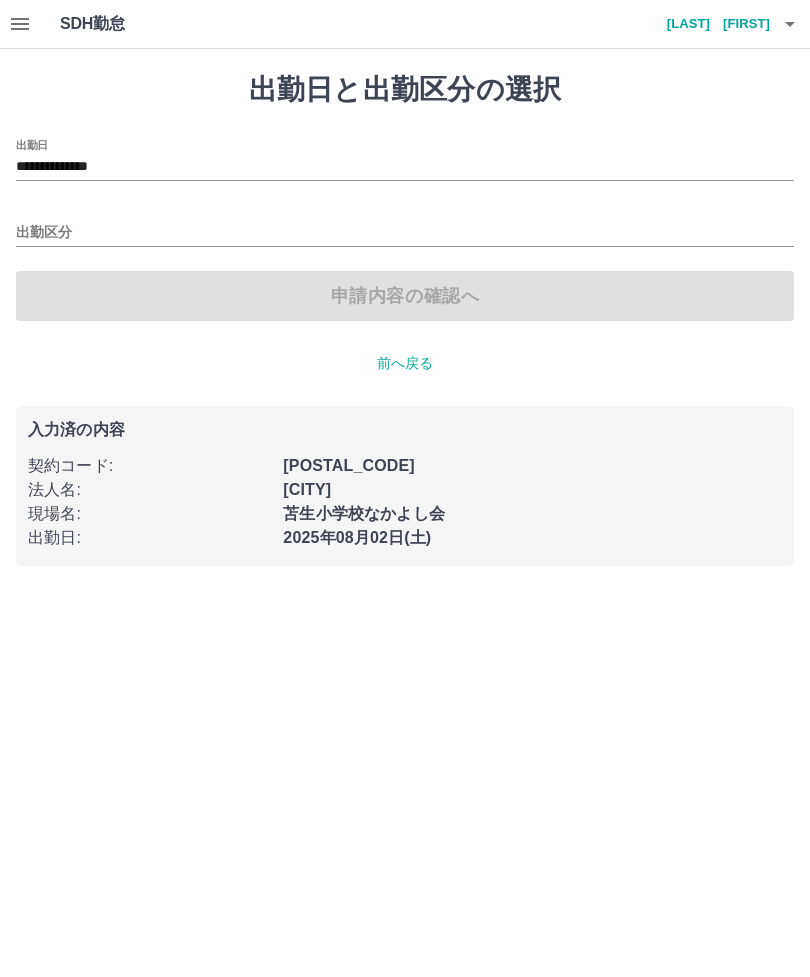 click on "出勤区分" at bounding box center [405, 233] 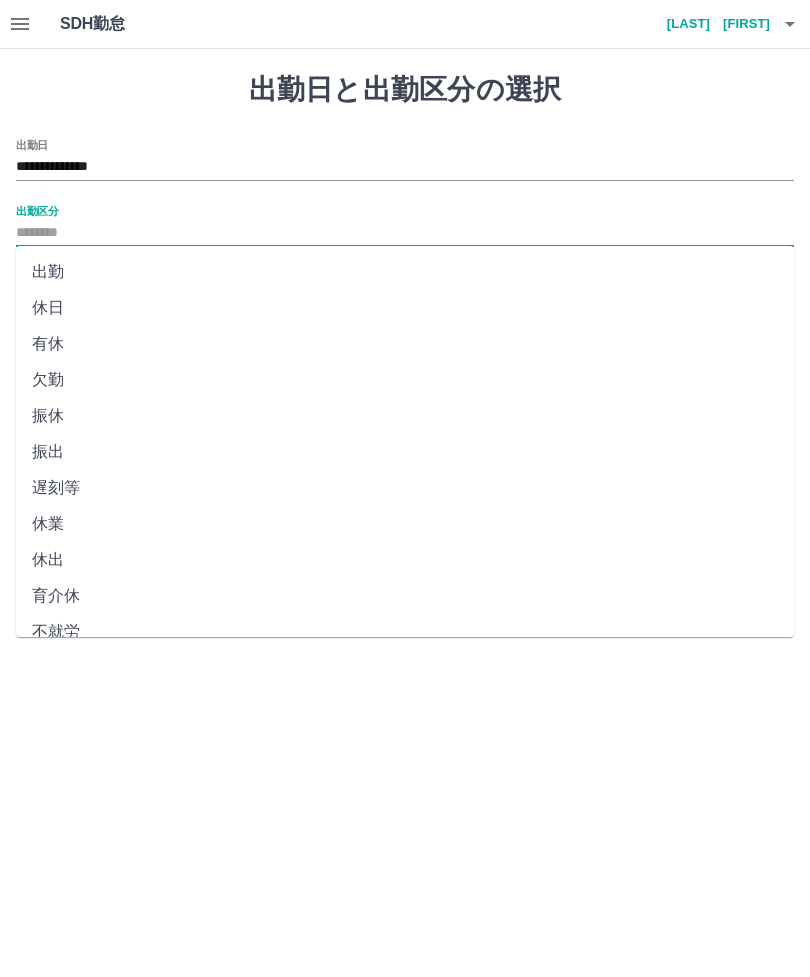 click on "出勤" at bounding box center [405, 272] 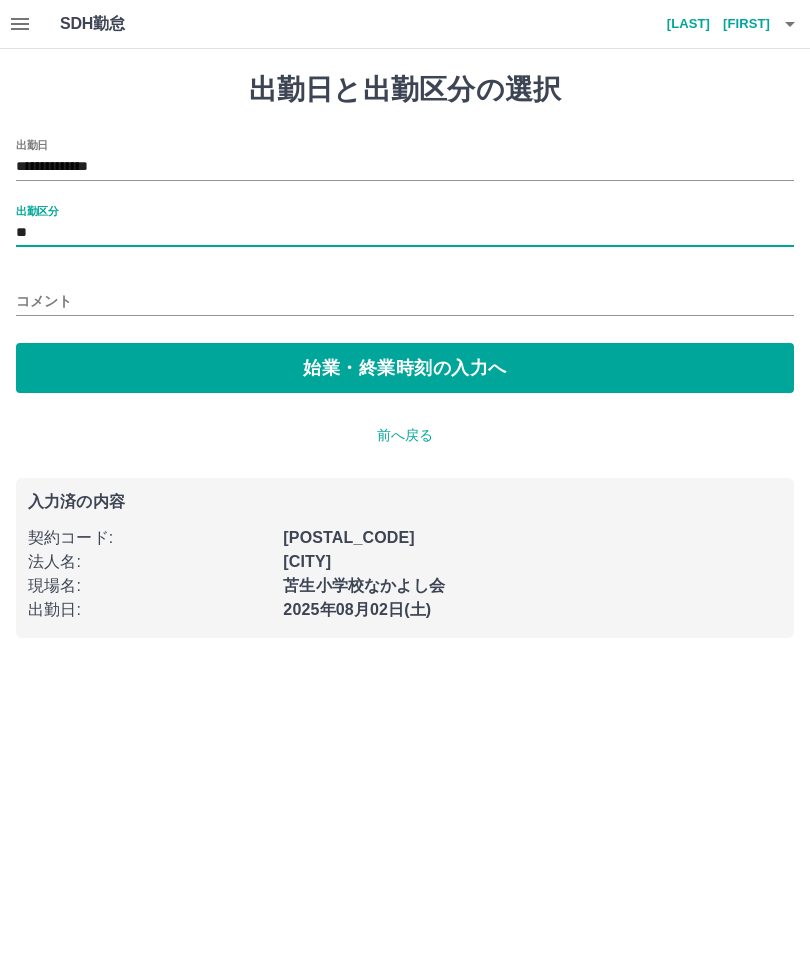 click on "コメント" at bounding box center (405, 301) 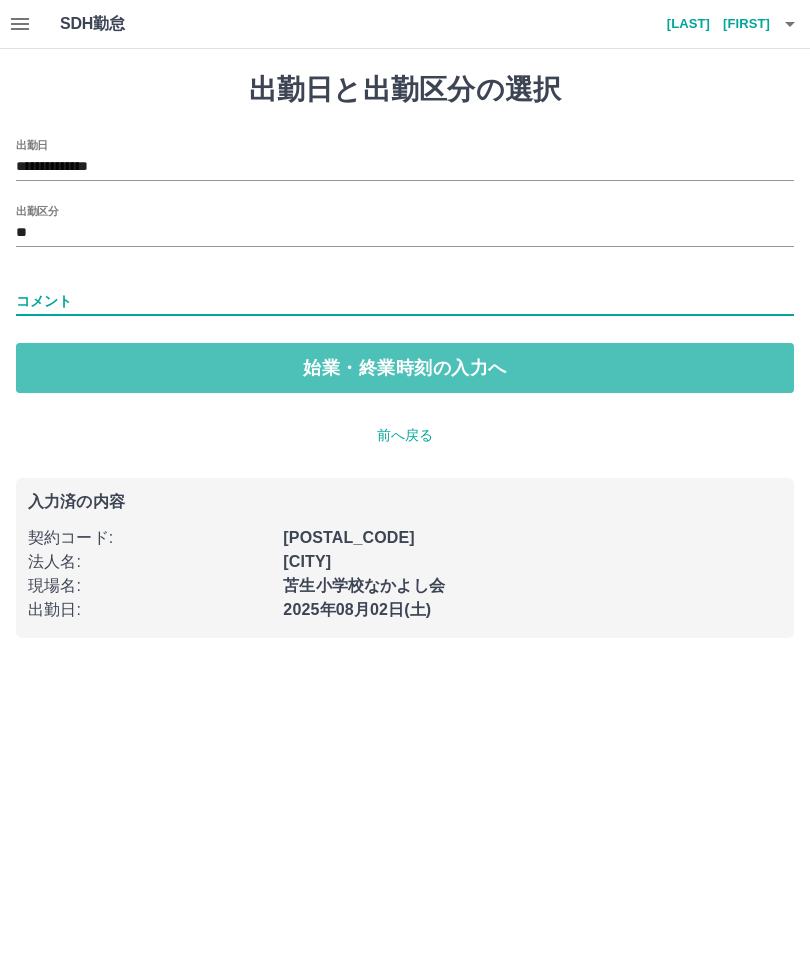 click on "始業・終業時刻の入力へ" at bounding box center (405, 368) 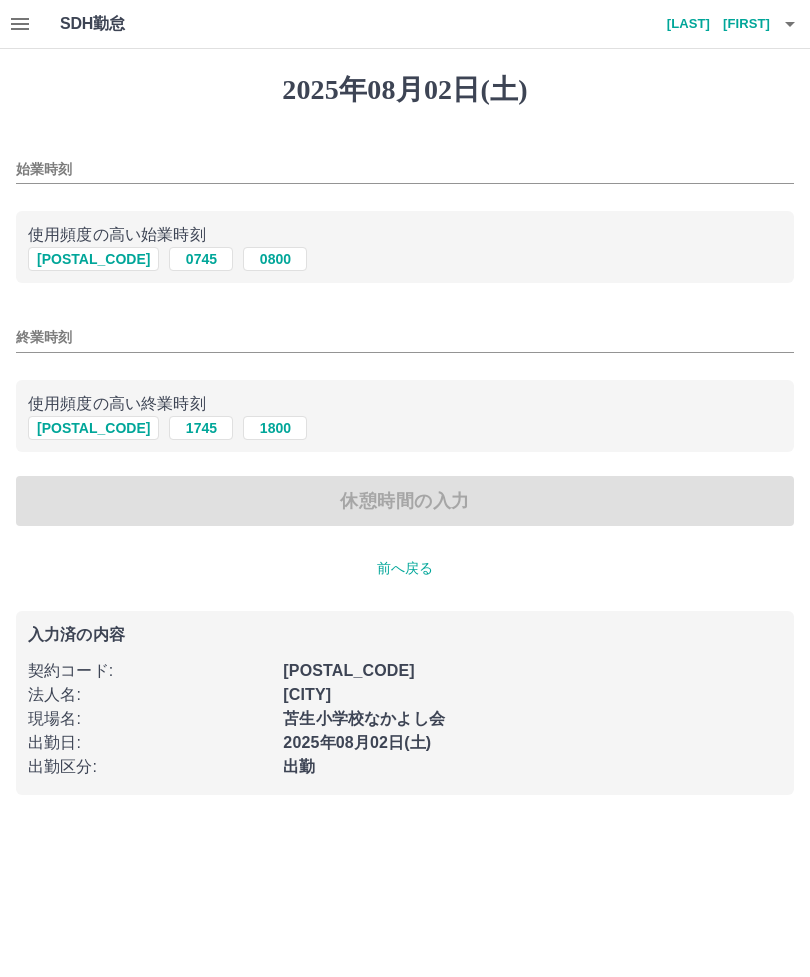 click on "始業時刻" at bounding box center [405, 169] 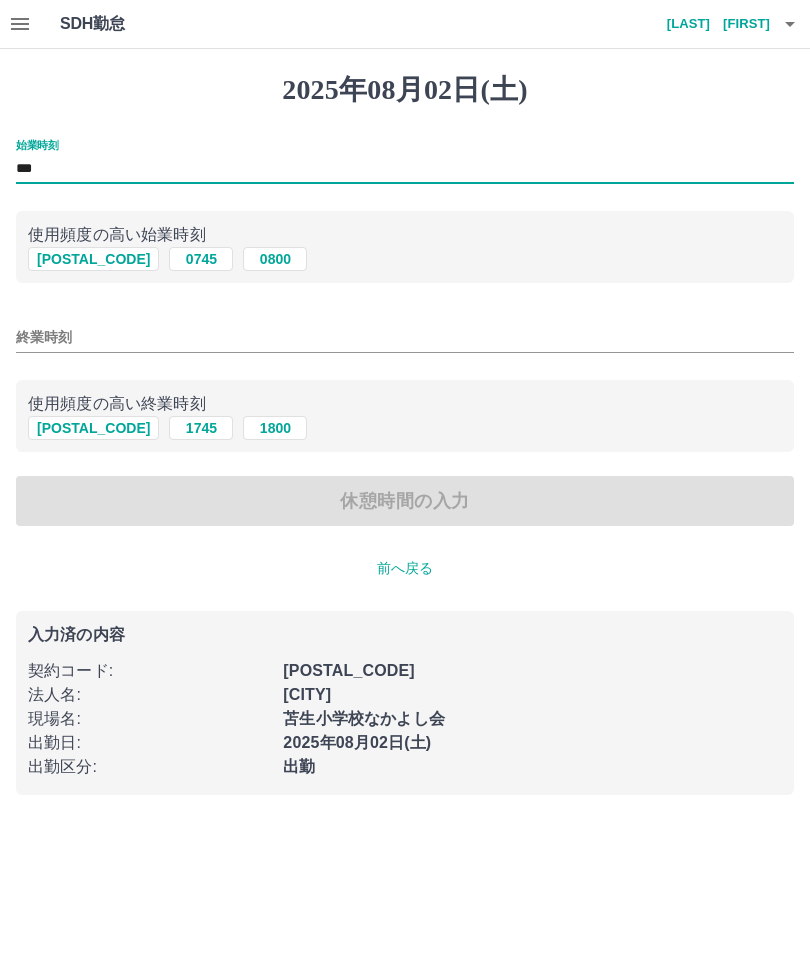 type on "***" 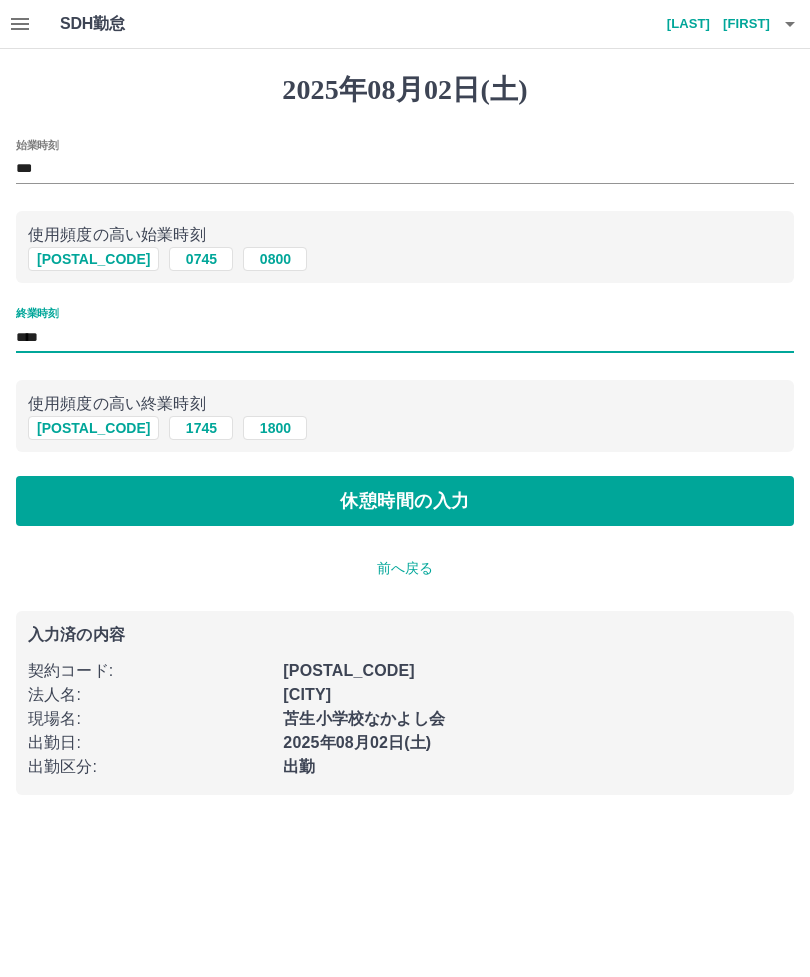 type on "****" 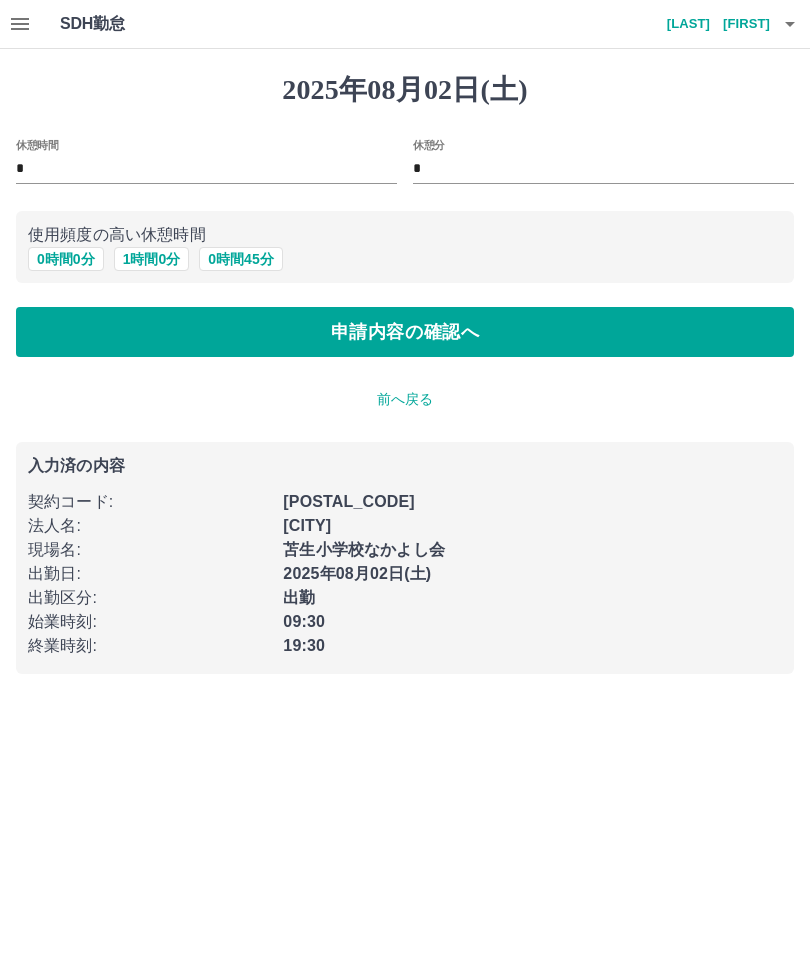 click on "1 時間 0 分" at bounding box center [152, 259] 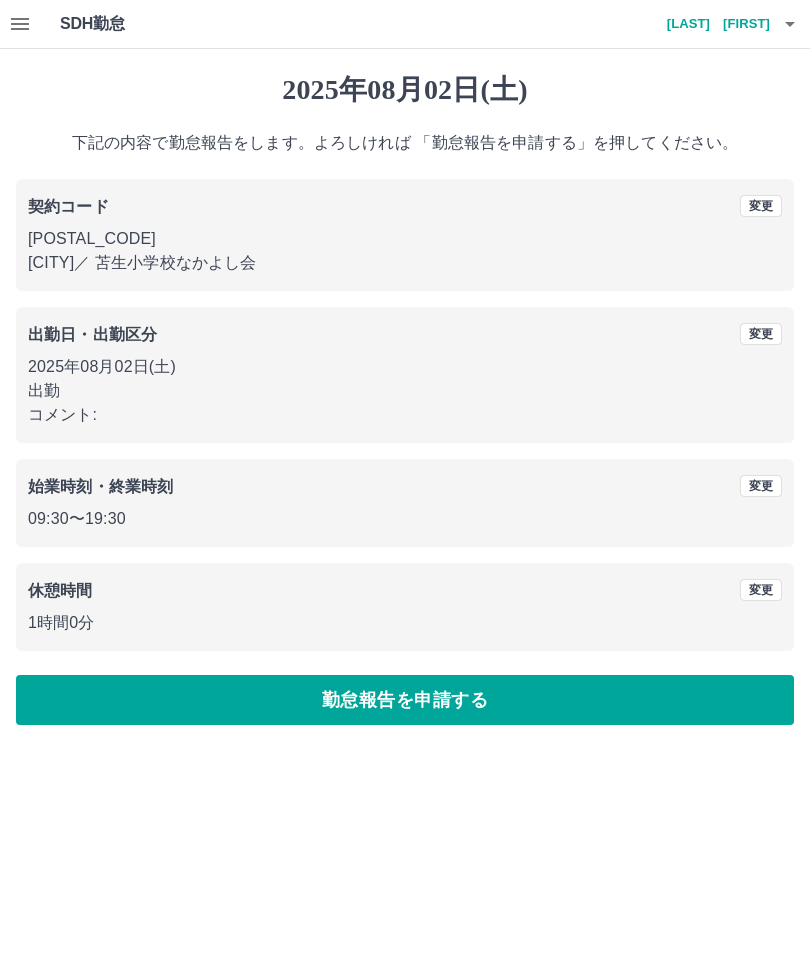 click on "勤怠報告を申請する" at bounding box center (405, 700) 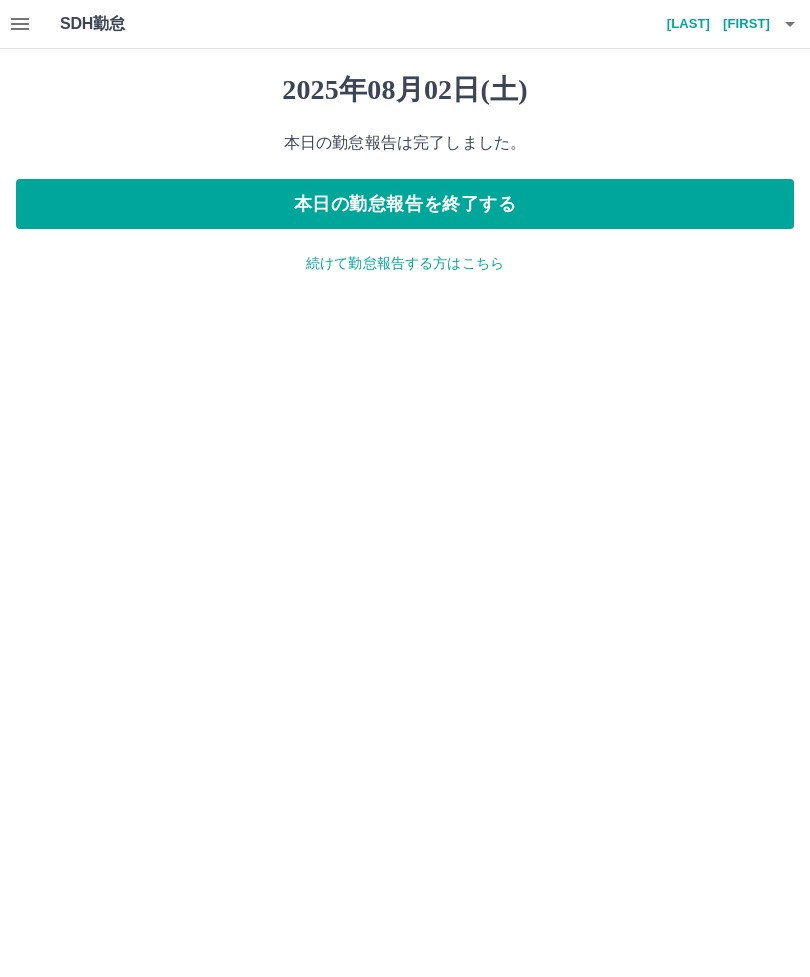 click on "本日の勤怠報告を終了する" at bounding box center [405, 204] 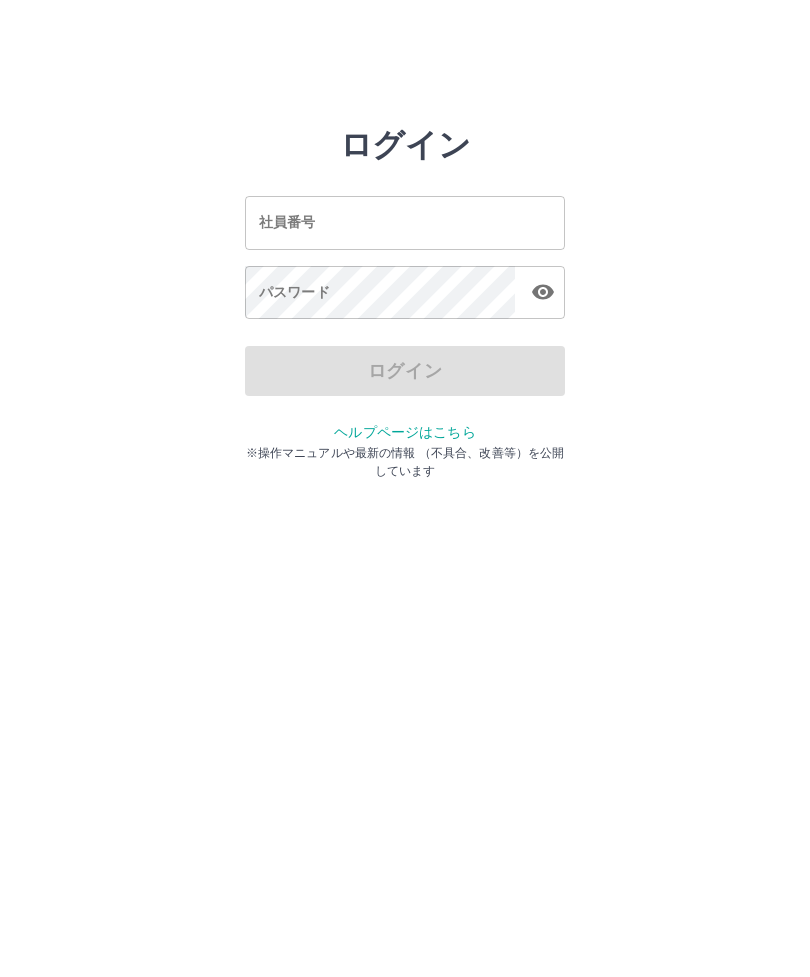scroll, scrollTop: 0, scrollLeft: 0, axis: both 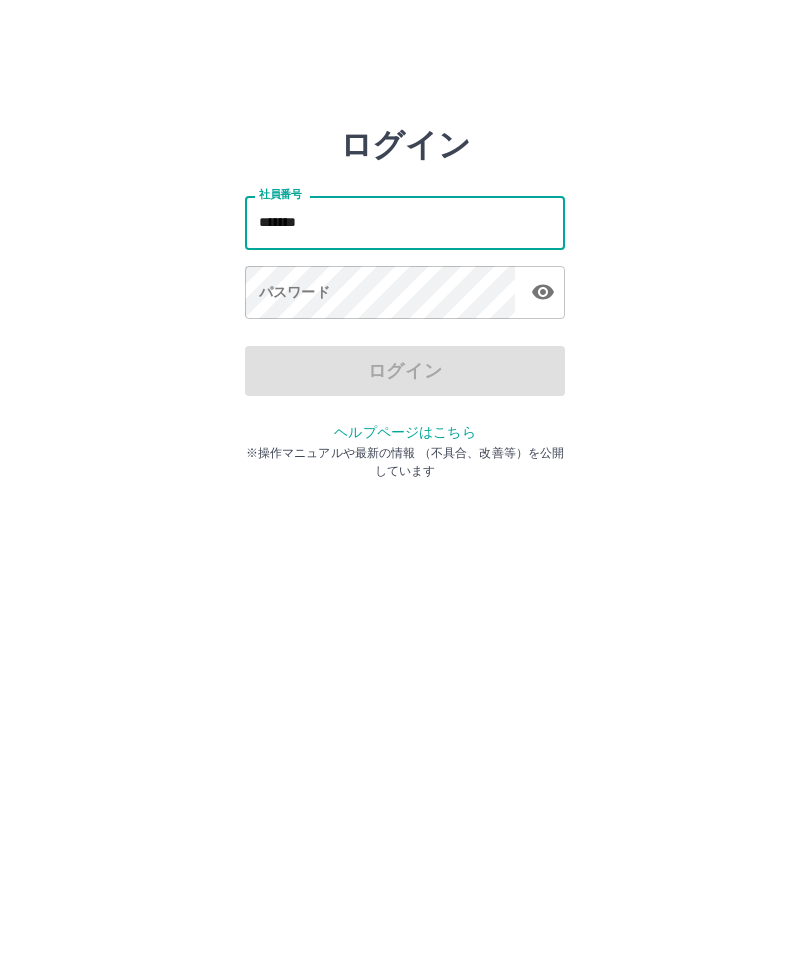 type on "*******" 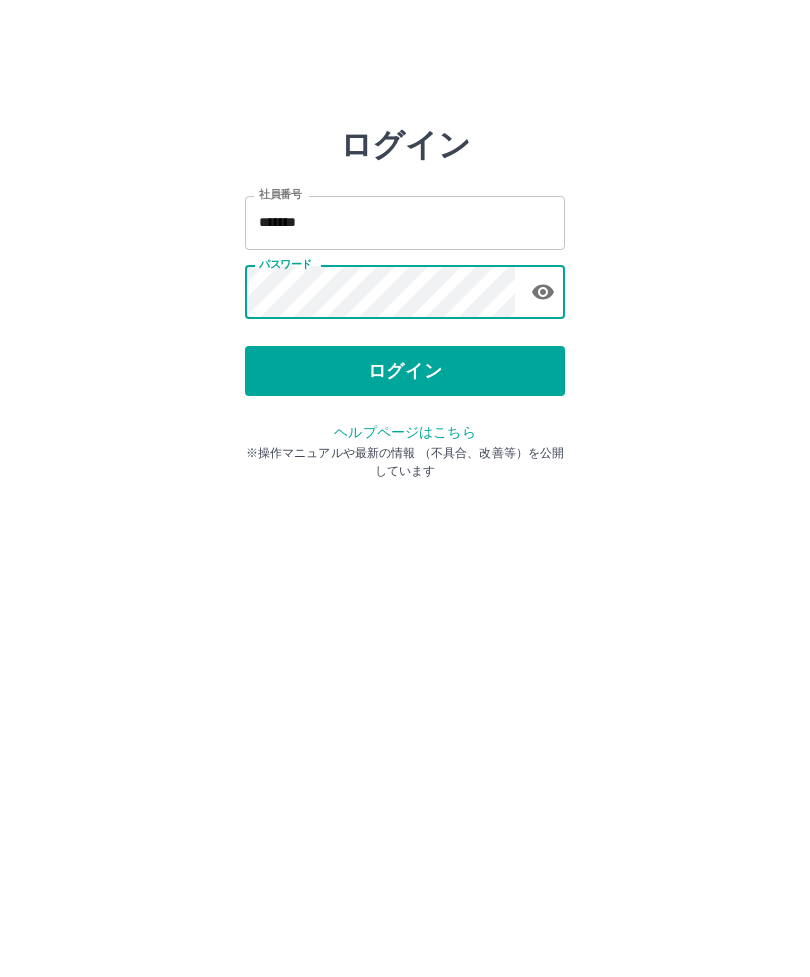 click on "ログイン" at bounding box center [405, 371] 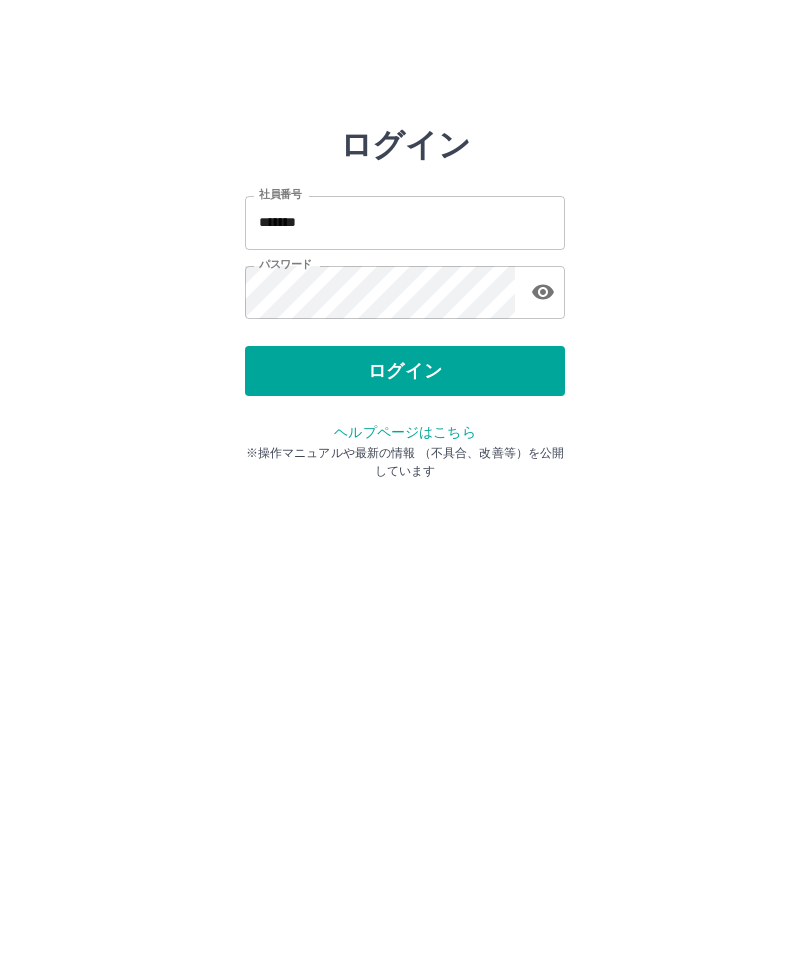 click on "ログイン" at bounding box center [405, 371] 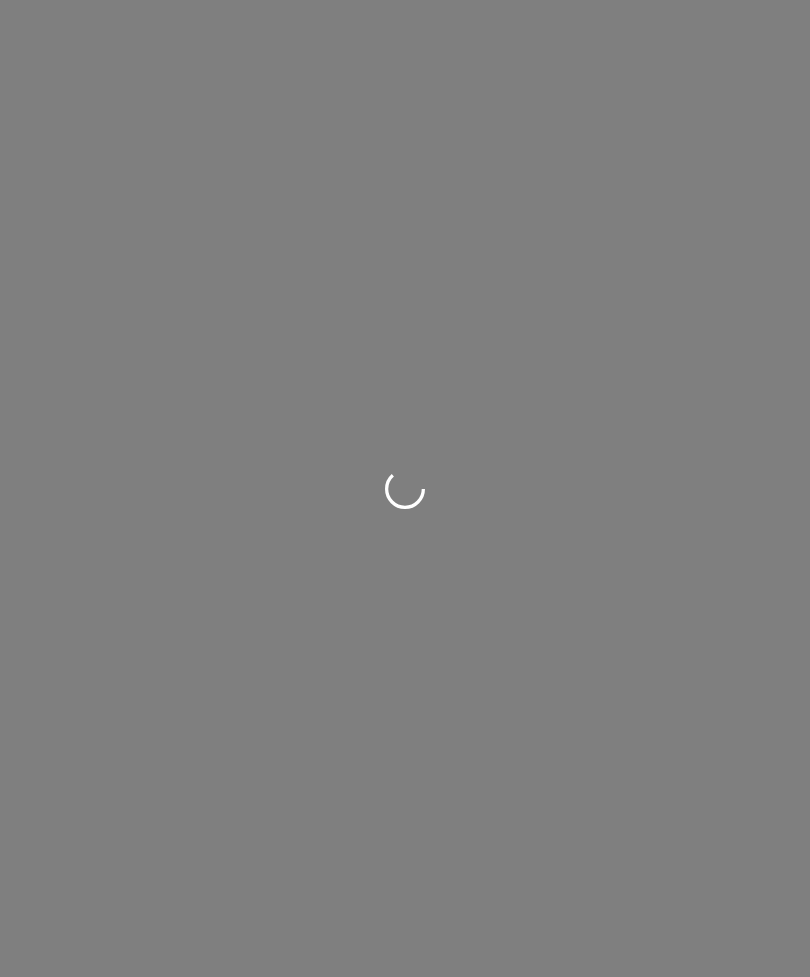 scroll, scrollTop: 0, scrollLeft: 0, axis: both 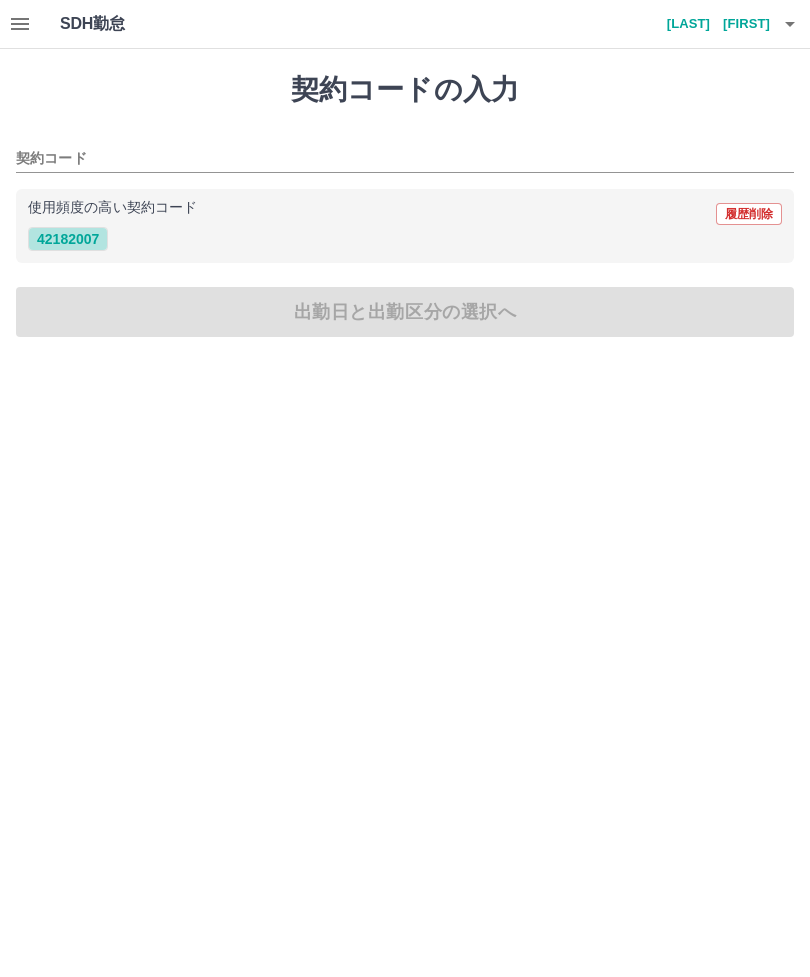 click on "42182007" at bounding box center (68, 239) 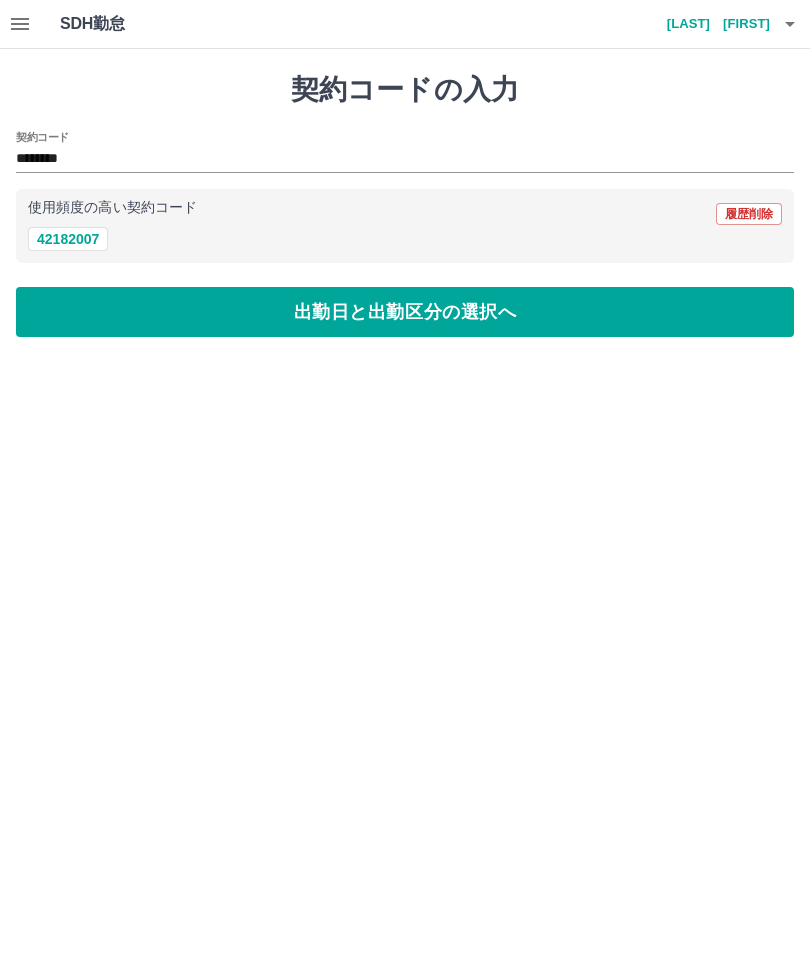 click on "出勤日と出勤区分の選択へ" at bounding box center (405, 312) 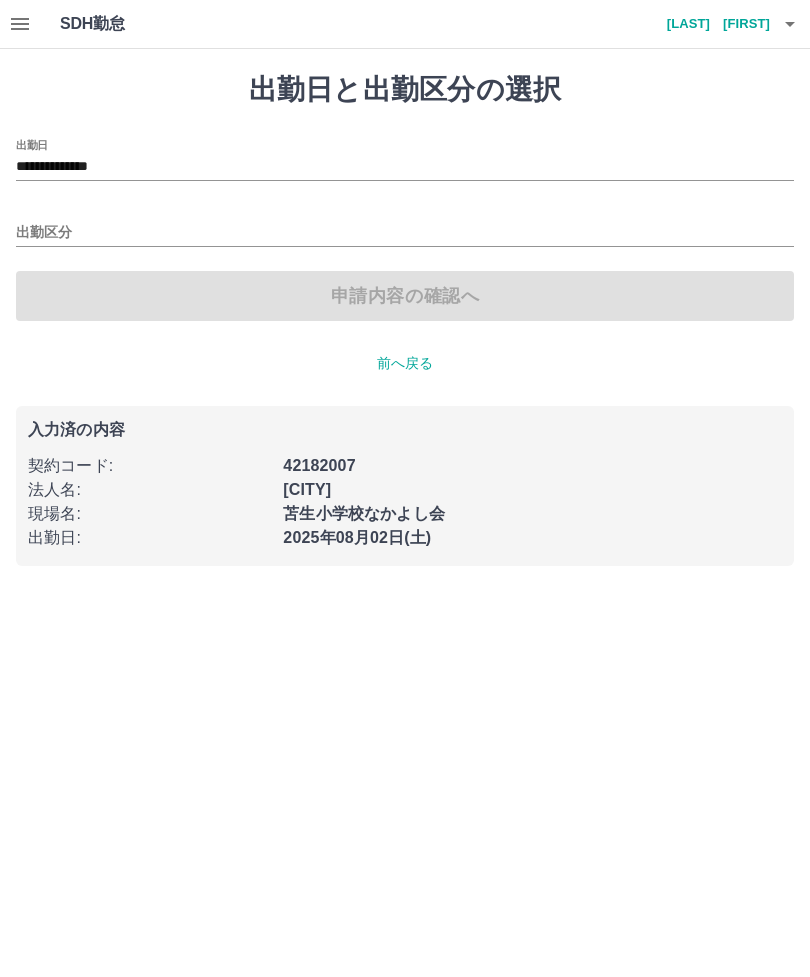 click on "出勤区分" at bounding box center (405, 233) 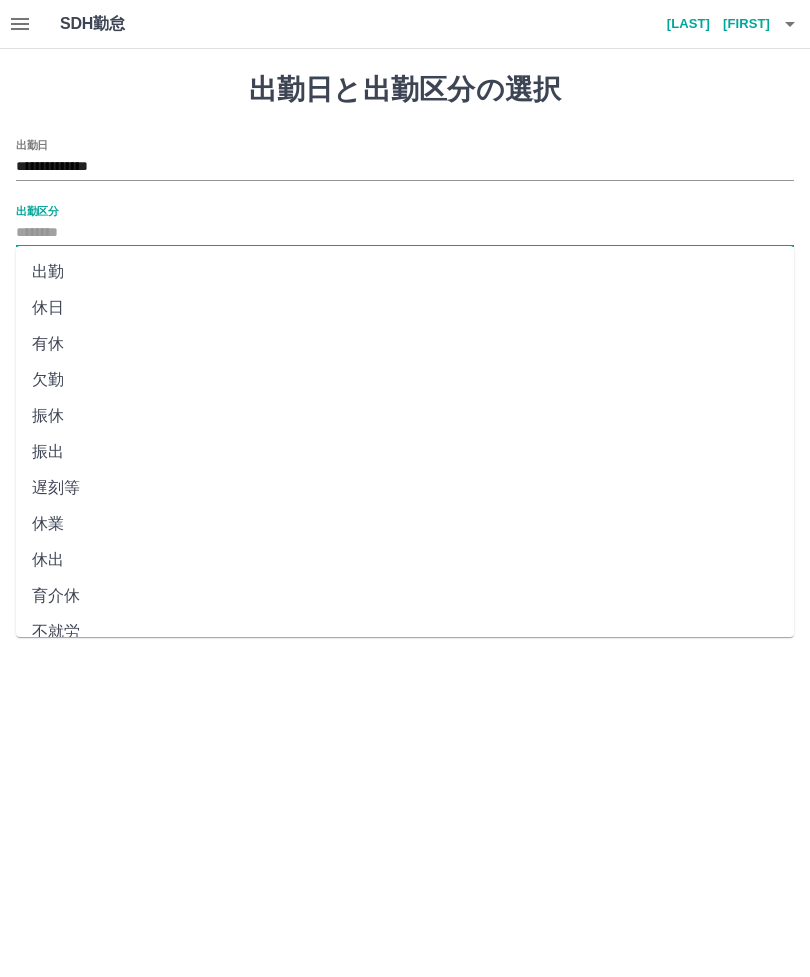 click on "出勤" at bounding box center (405, 272) 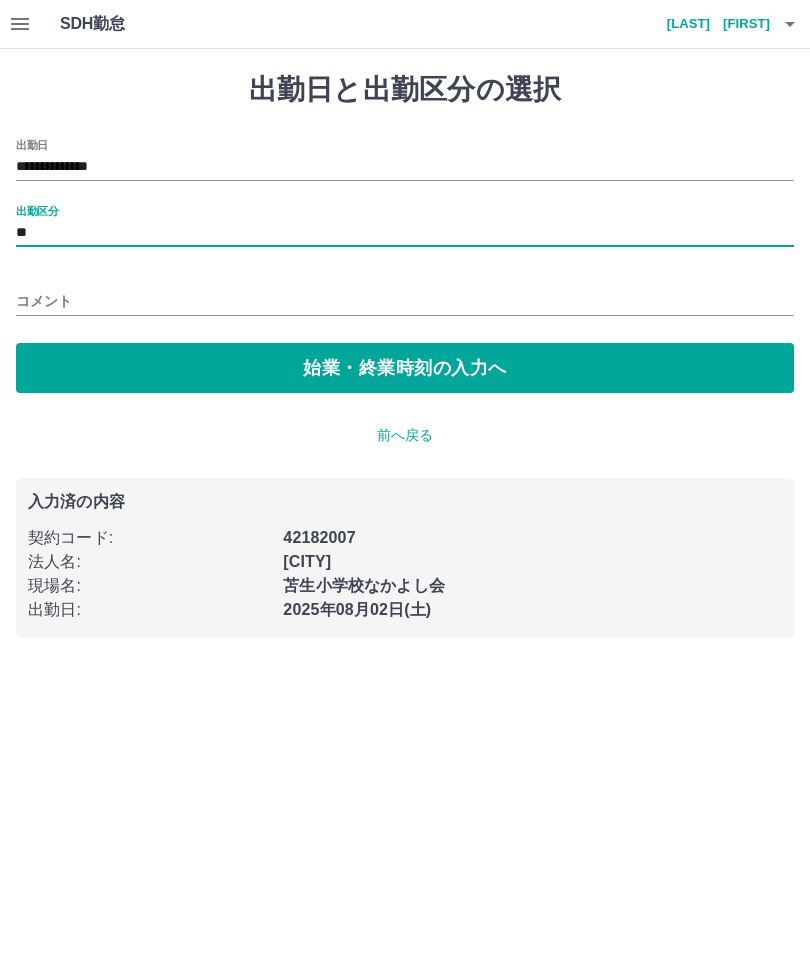 click on "始業・終業時刻の入力へ" at bounding box center (405, 368) 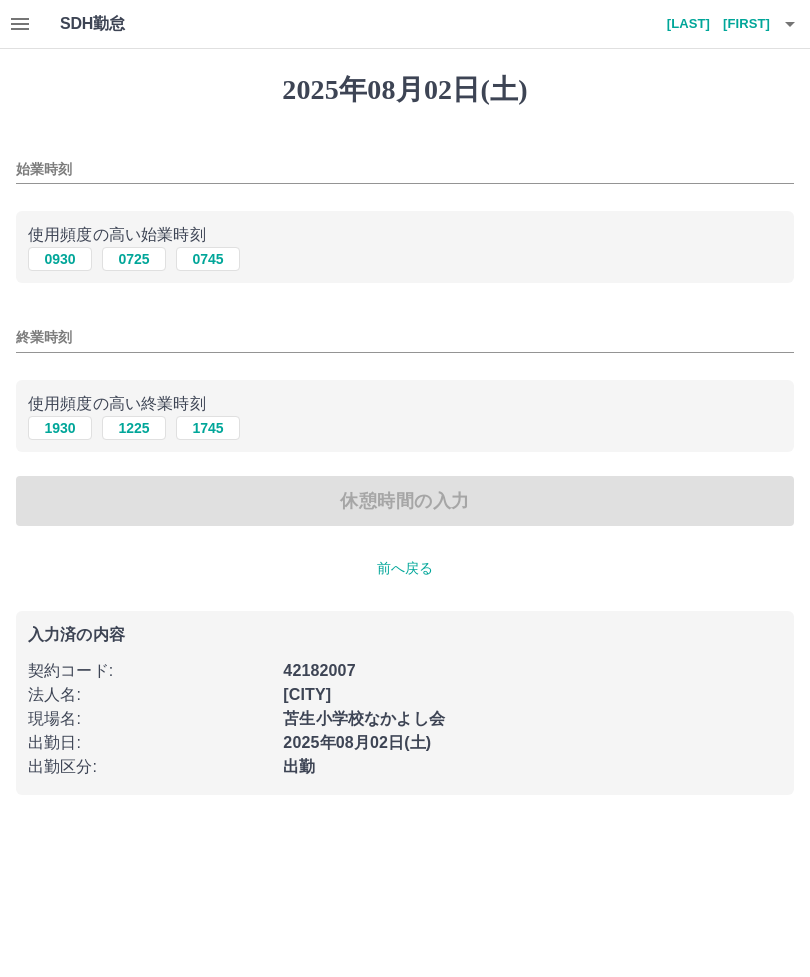 click on "始業時刻" at bounding box center (405, 169) 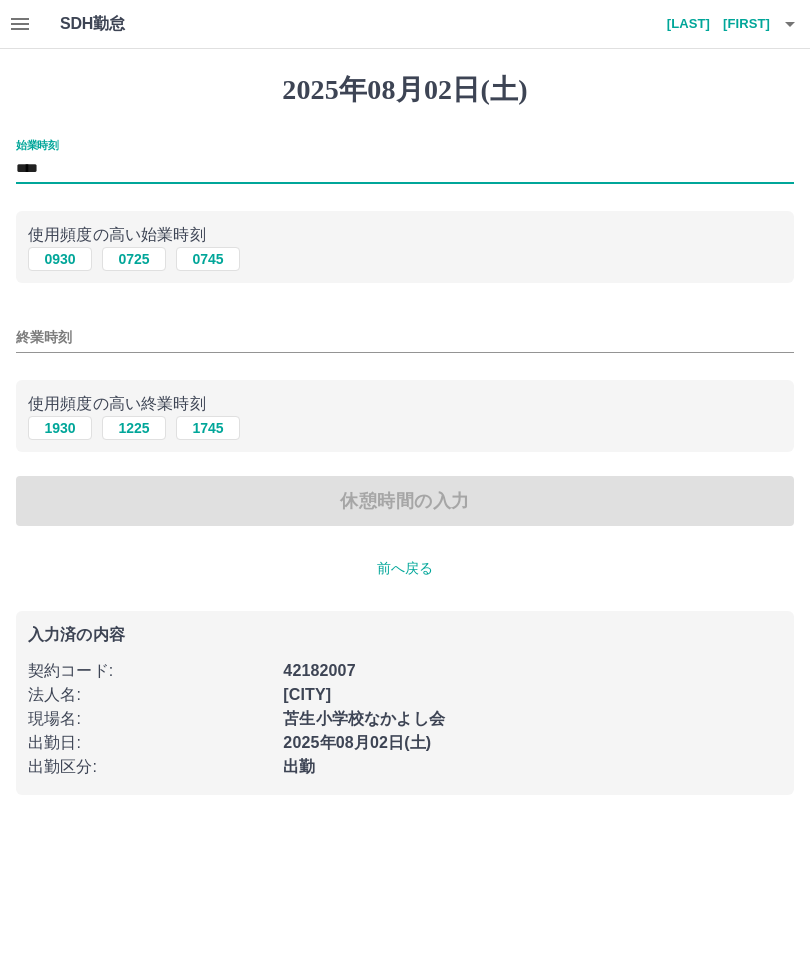 type on "****" 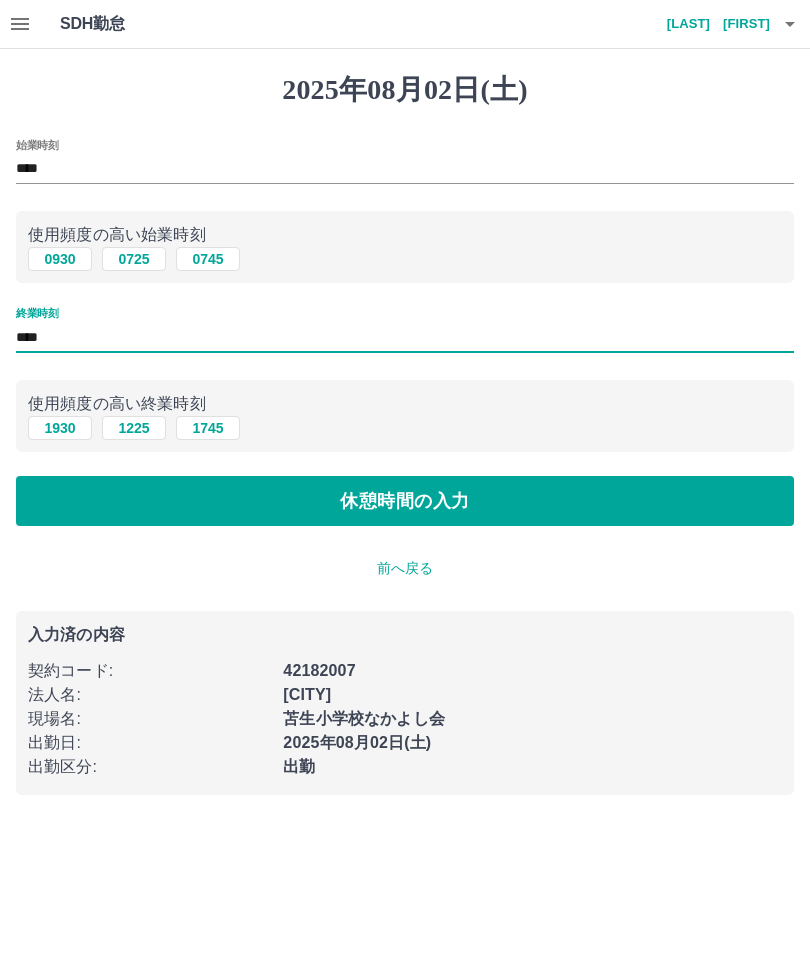 type on "****" 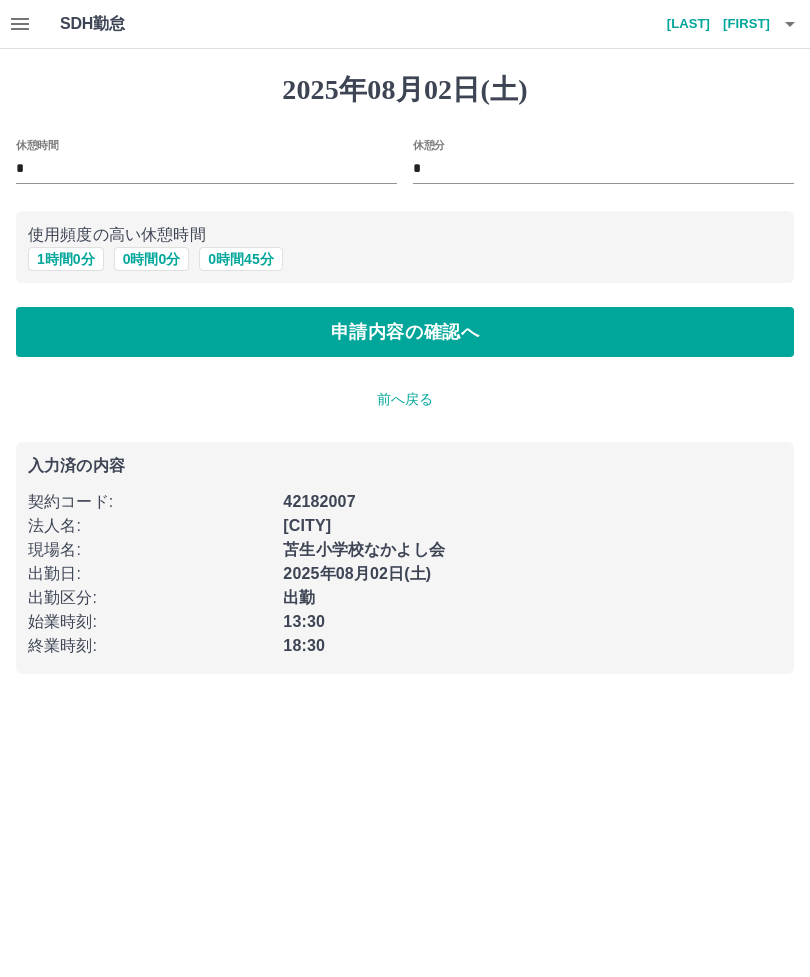 click on "0 時間 45 分" at bounding box center (240, 259) 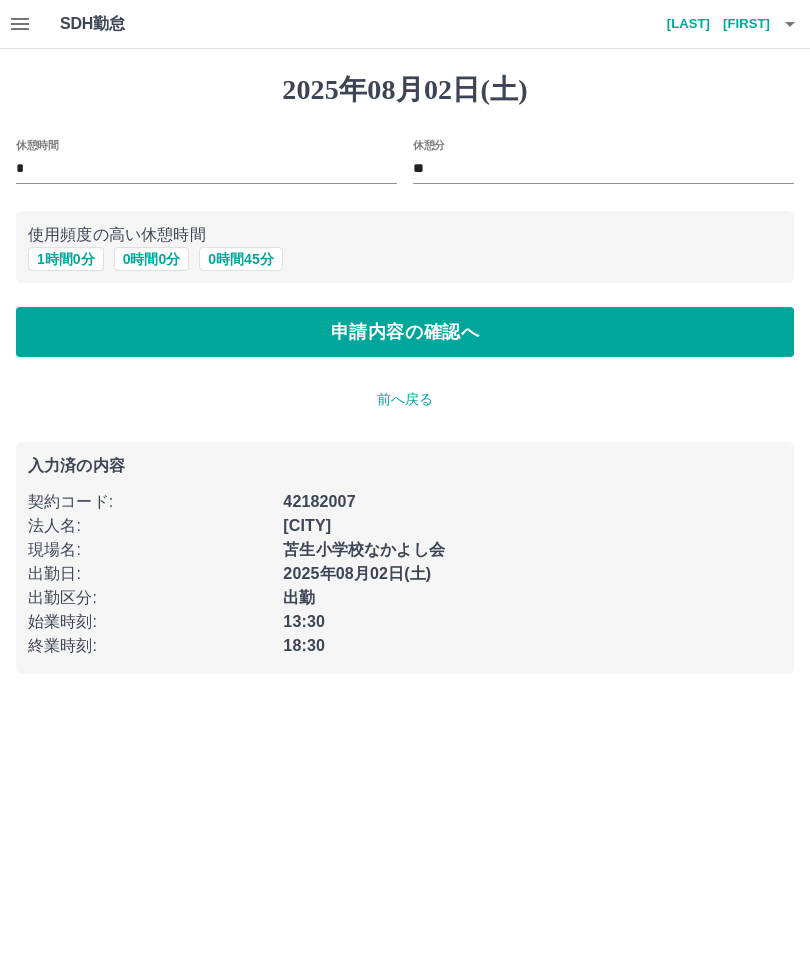 click on "0 時間 0 分" at bounding box center (152, 259) 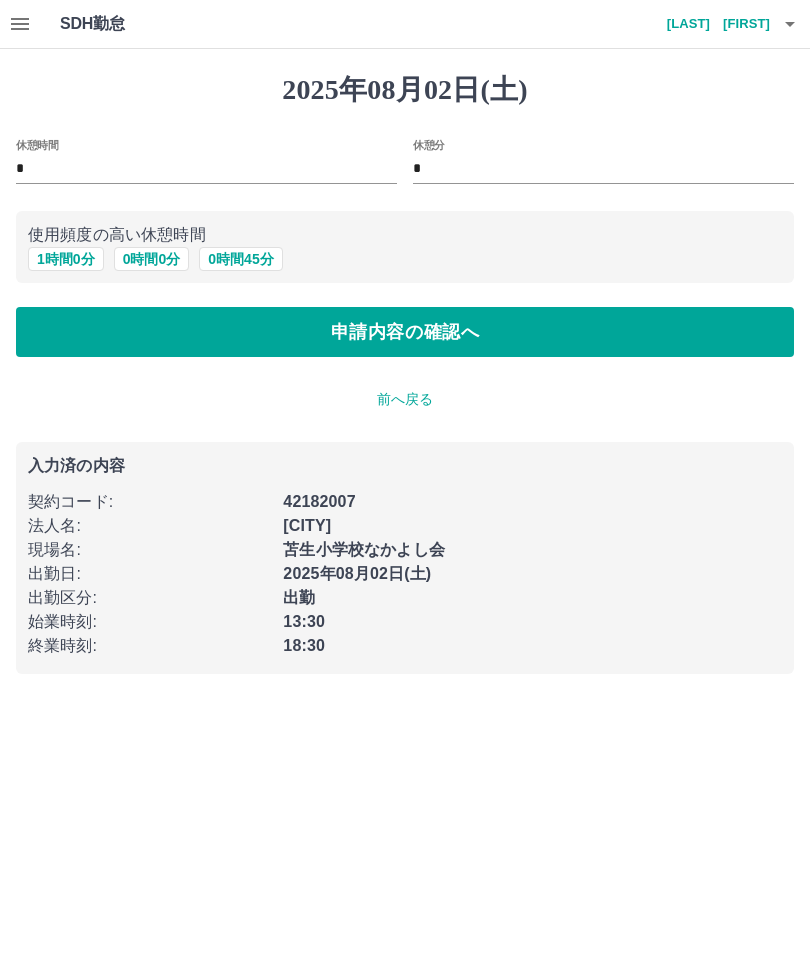 click on "申請内容の確認へ" at bounding box center (405, 332) 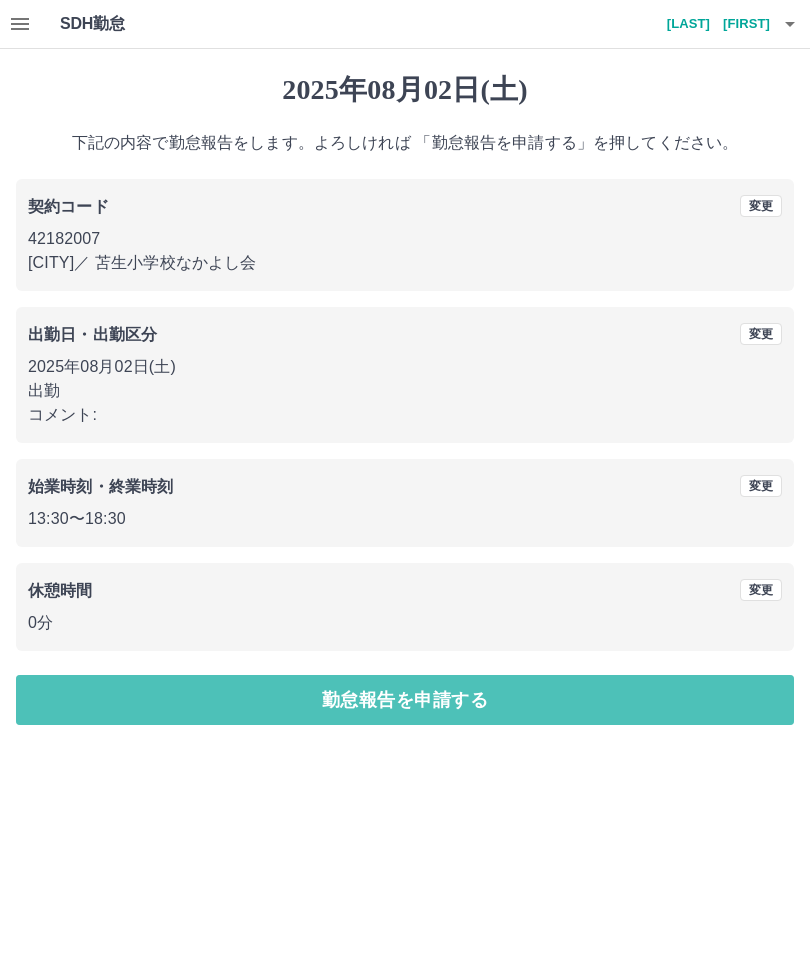 click on "勤怠報告を申請する" at bounding box center [405, 700] 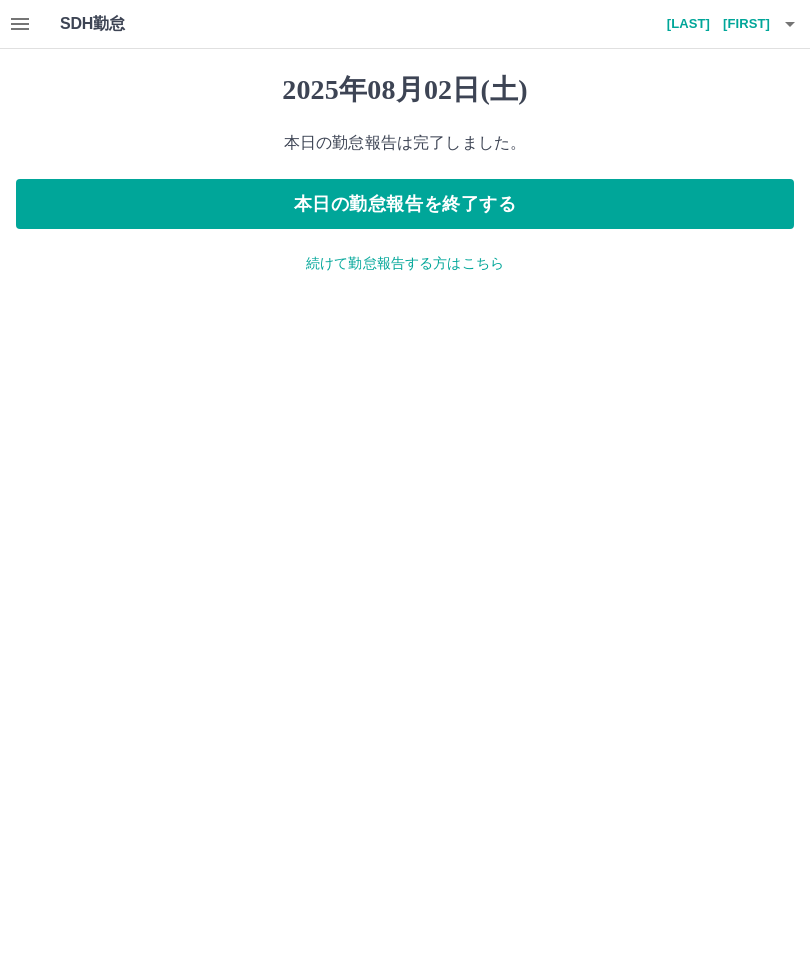 click on "本日の勤怠報告を終了する" at bounding box center (405, 204) 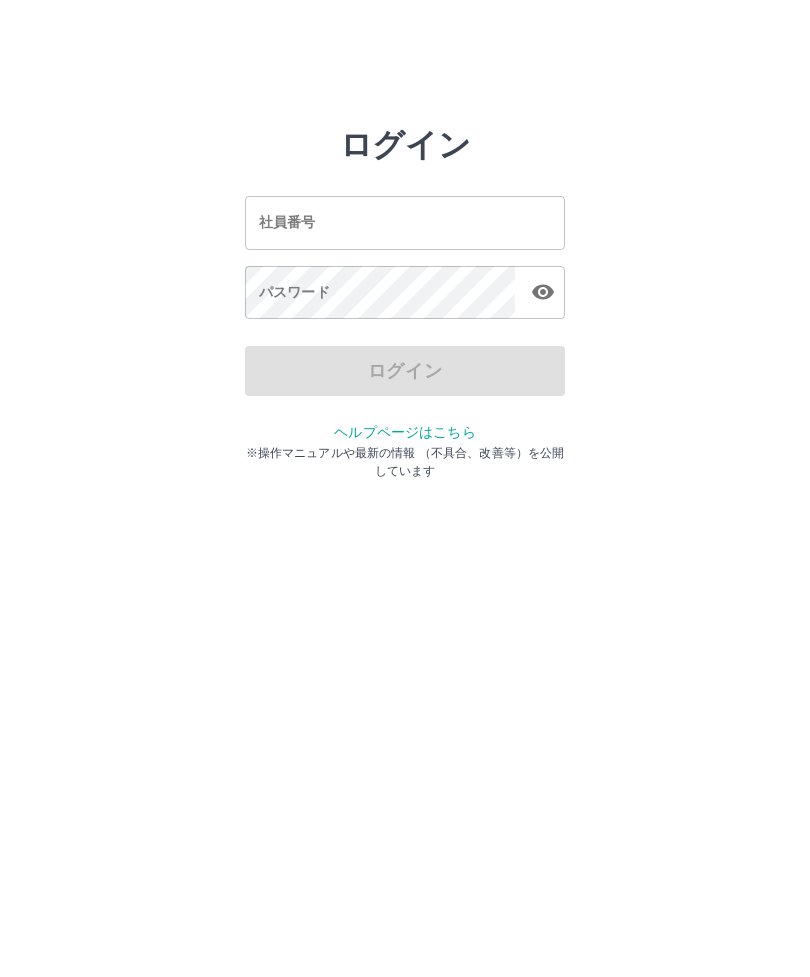 scroll, scrollTop: 0, scrollLeft: 0, axis: both 